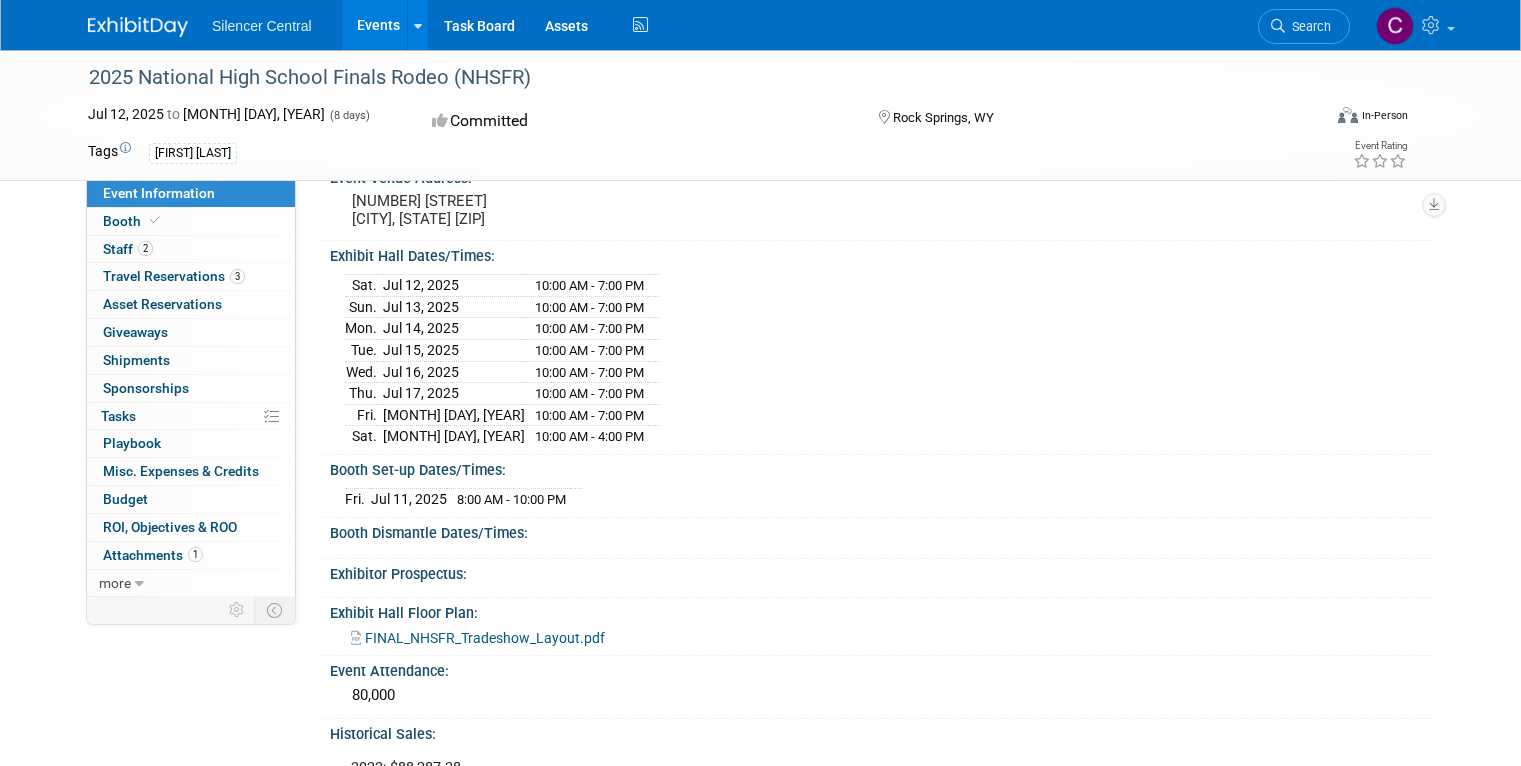 scroll, scrollTop: 161, scrollLeft: 0, axis: vertical 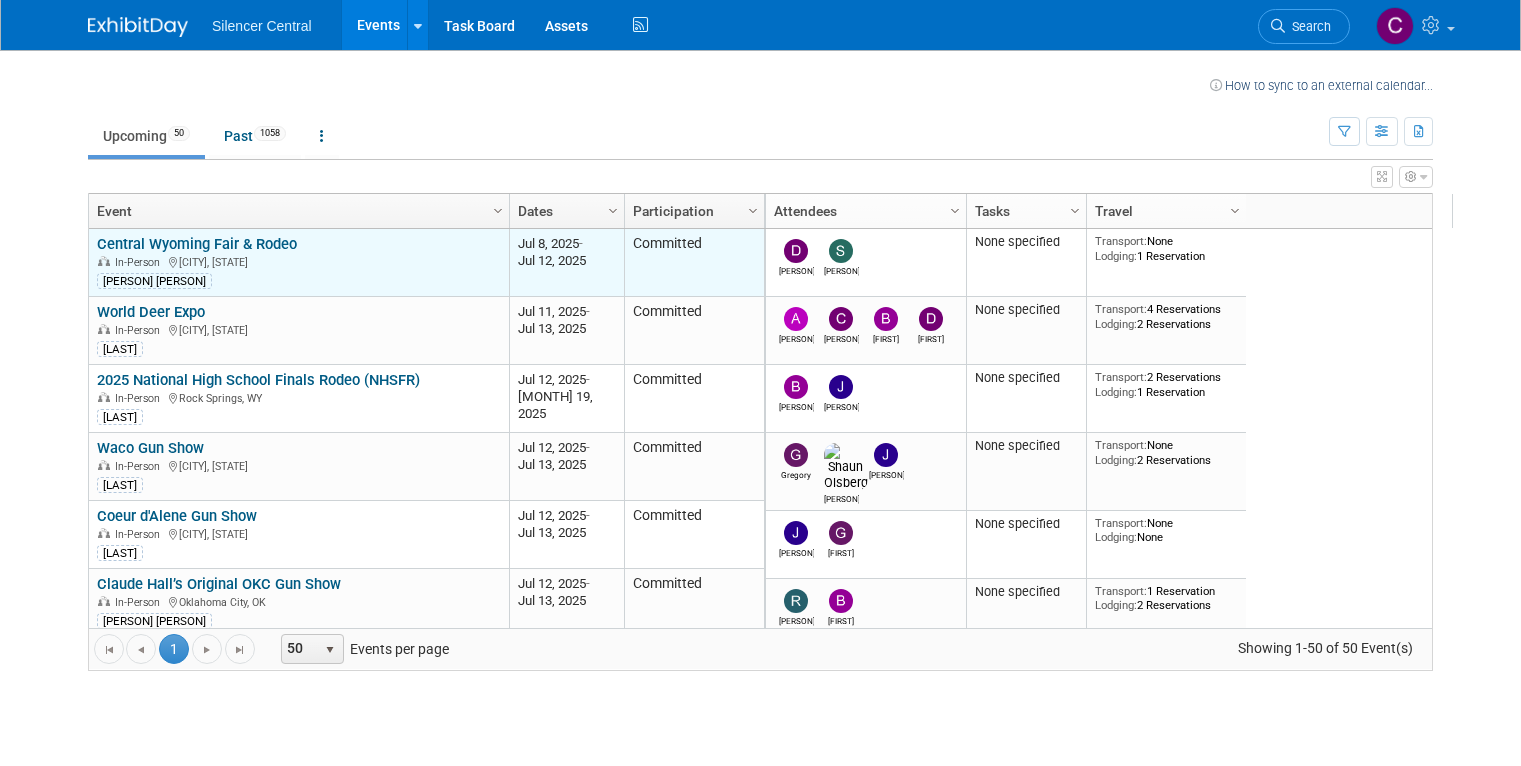 click on "Central Wyoming Fair & Rodeo" at bounding box center [197, 244] 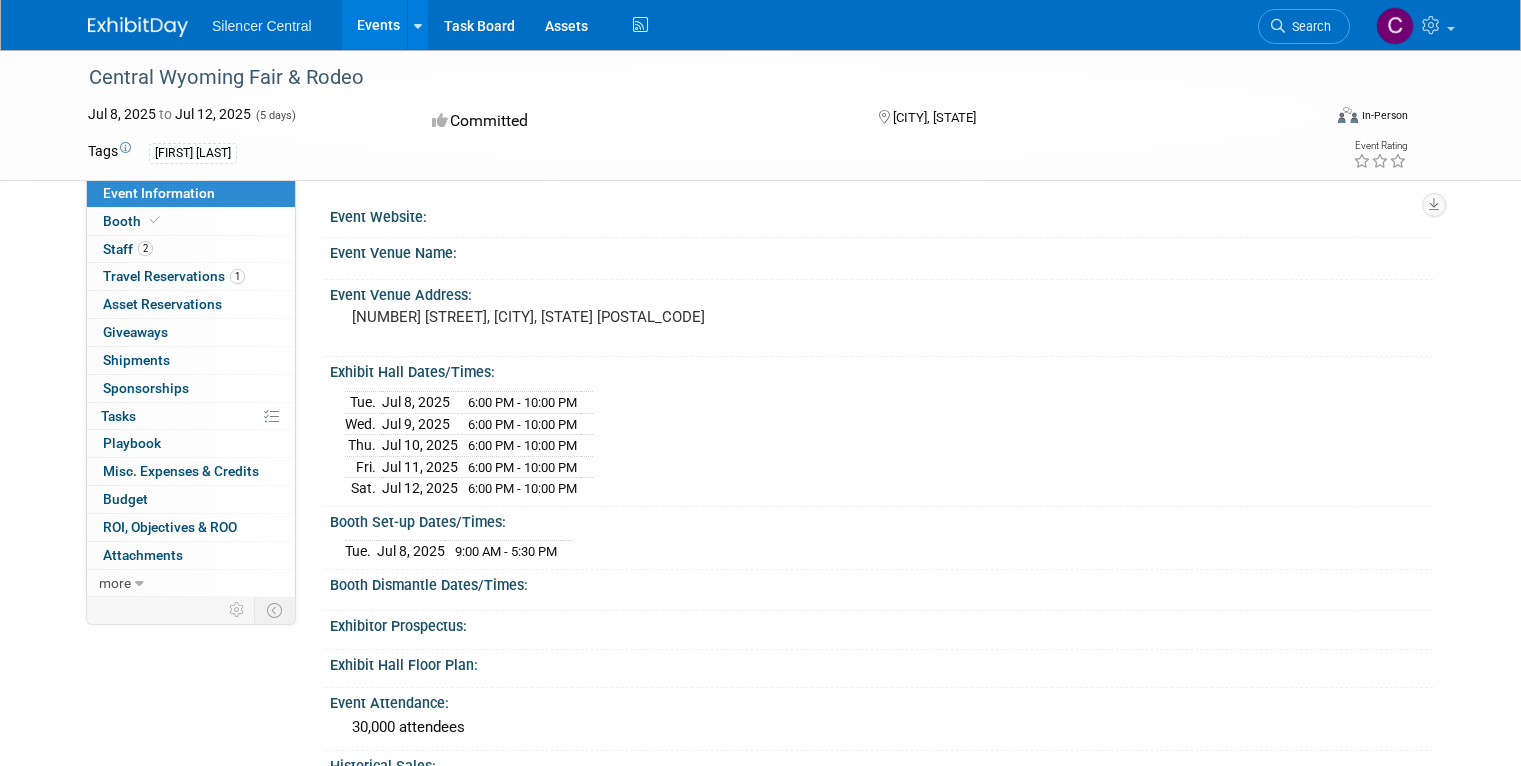 scroll, scrollTop: 0, scrollLeft: 0, axis: both 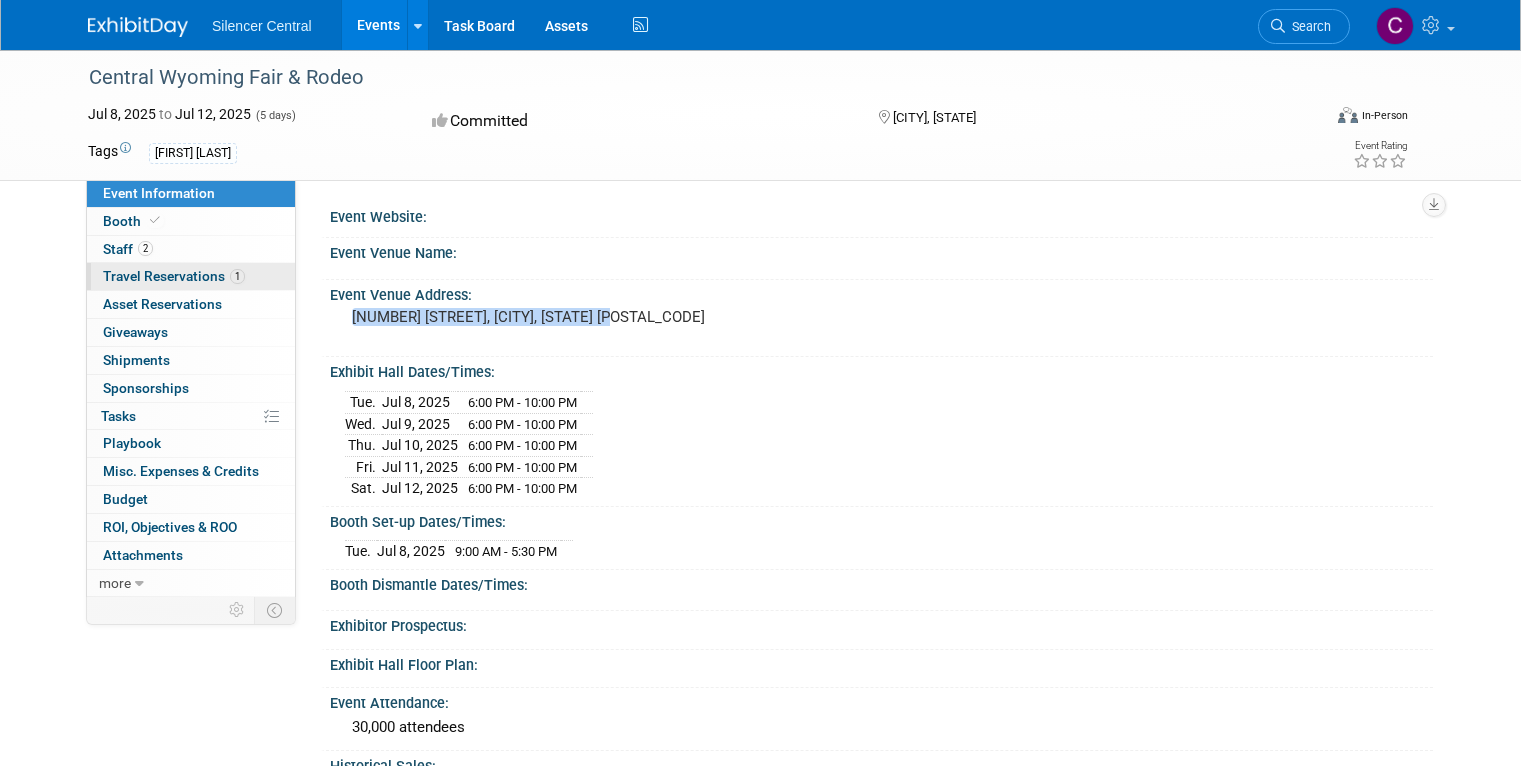click on "Travel Reservations 1" at bounding box center [174, 276] 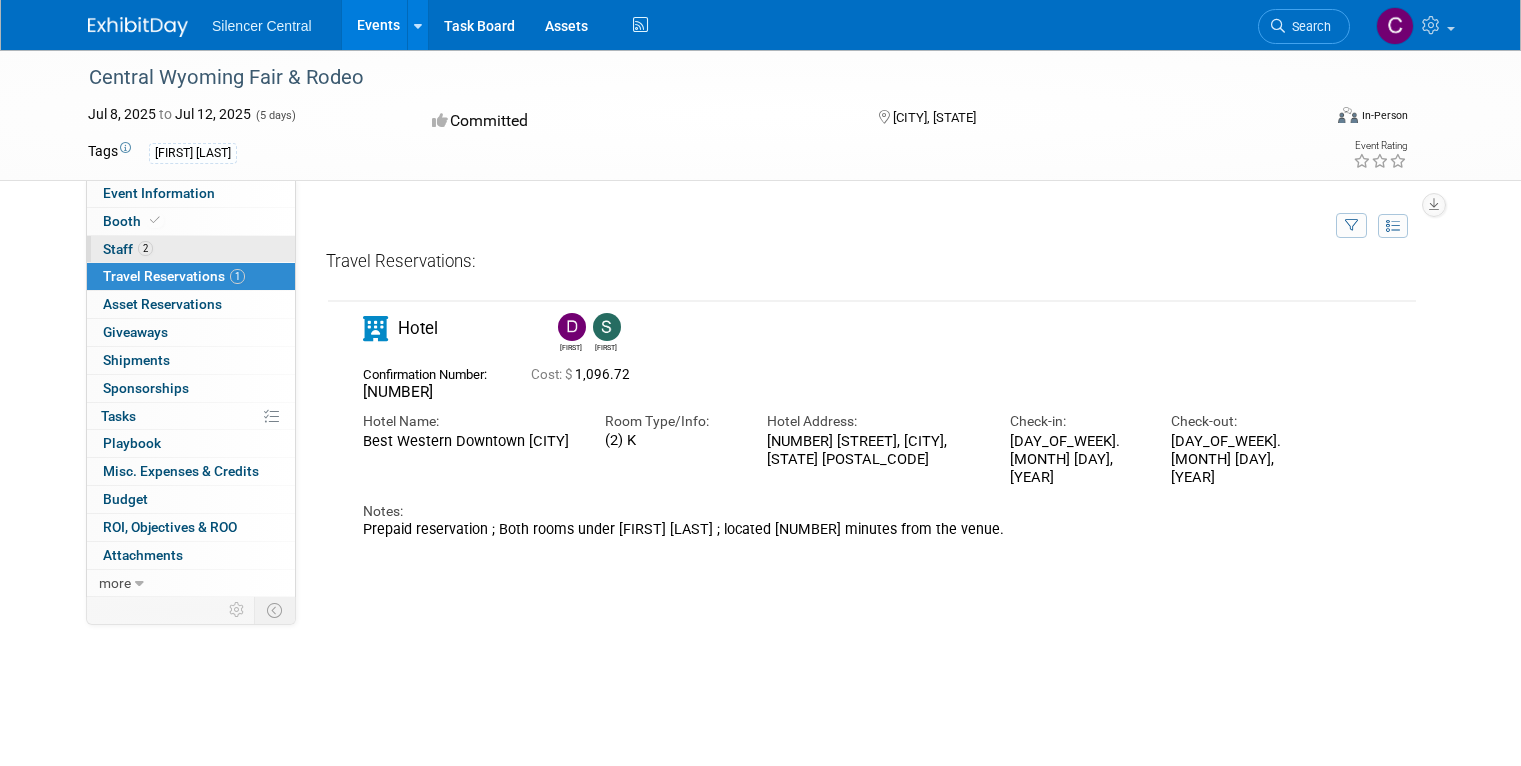 click on "2
Staff 2" at bounding box center (191, 249) 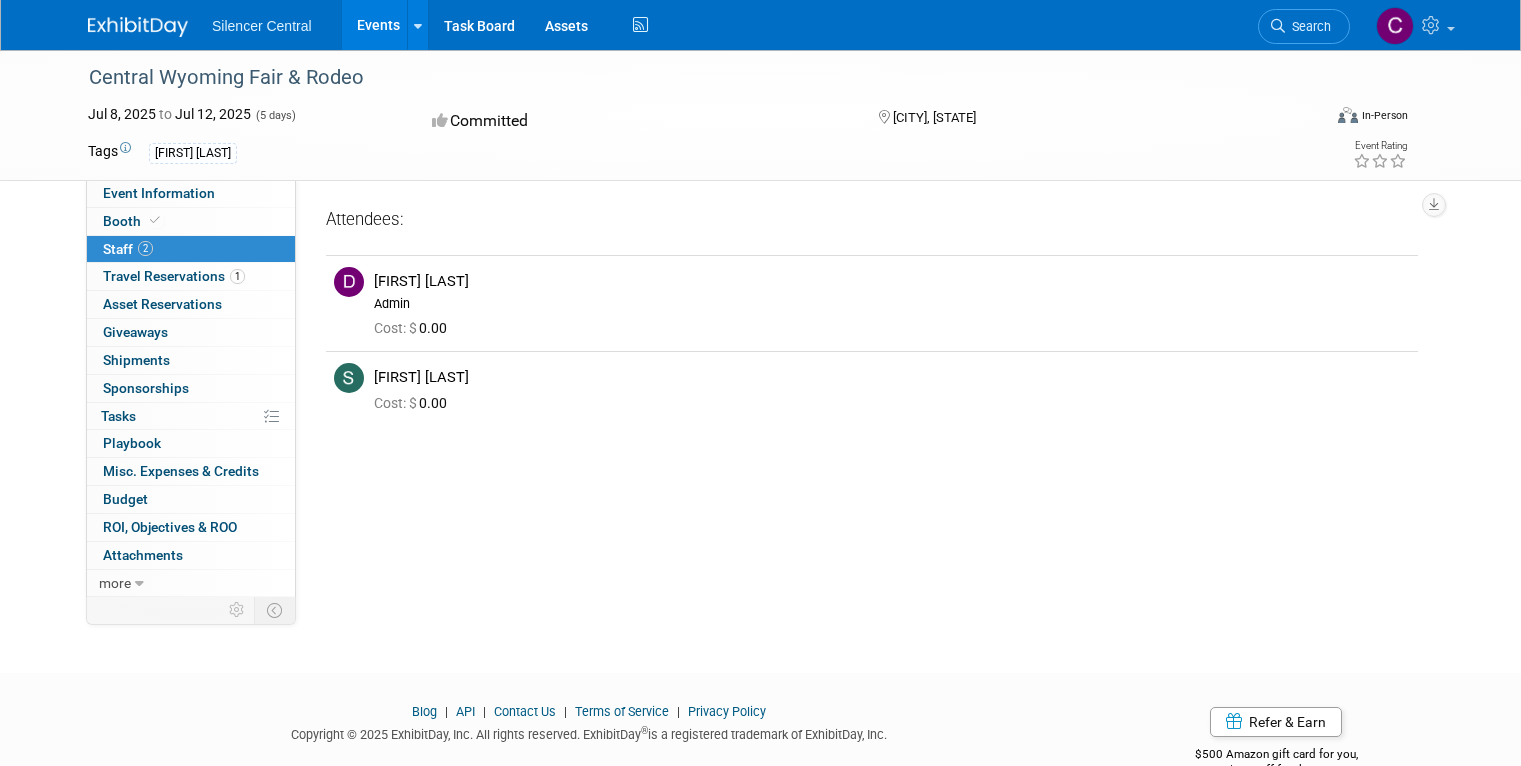 click on "Events" at bounding box center [378, 25] 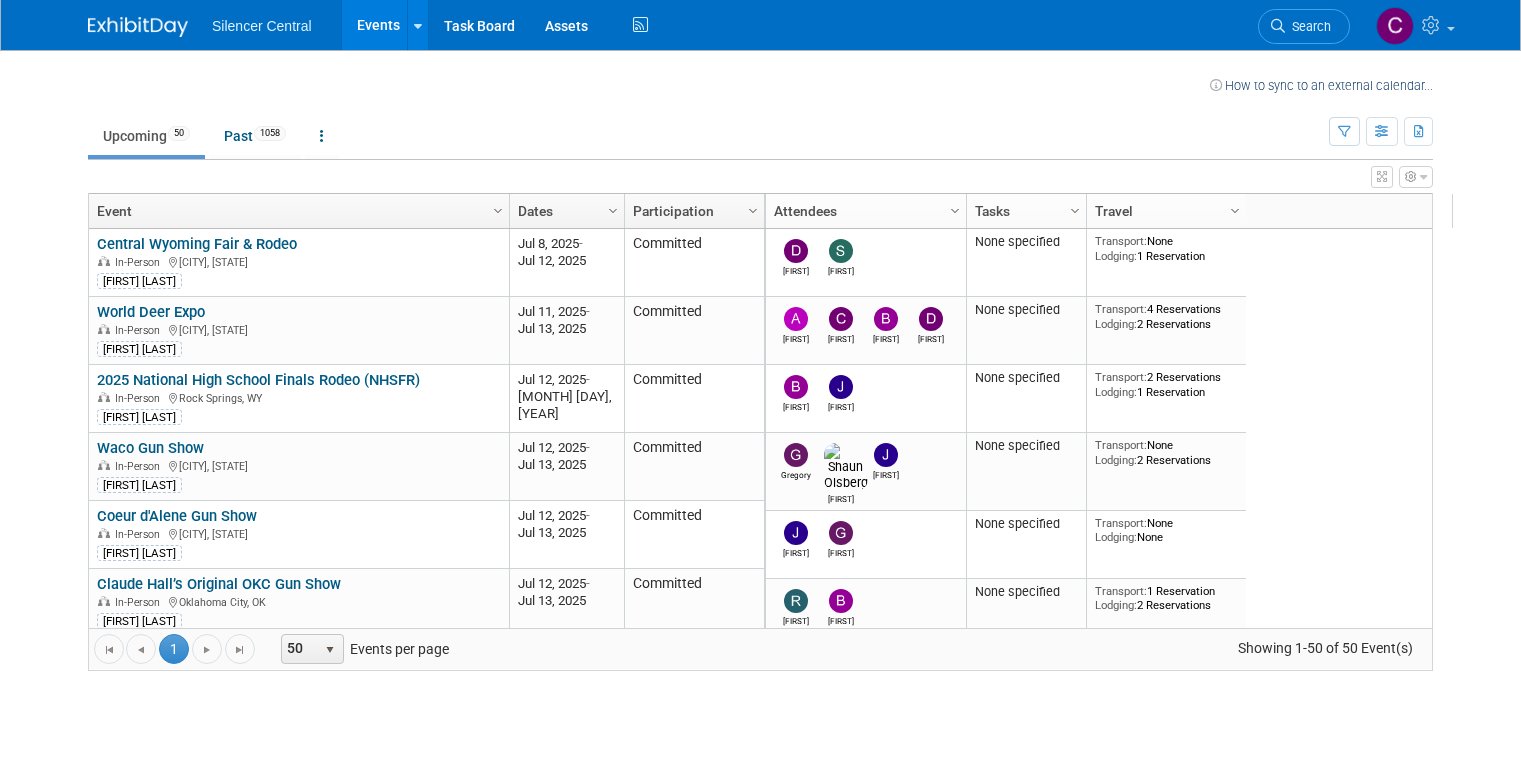 scroll, scrollTop: 0, scrollLeft: 0, axis: both 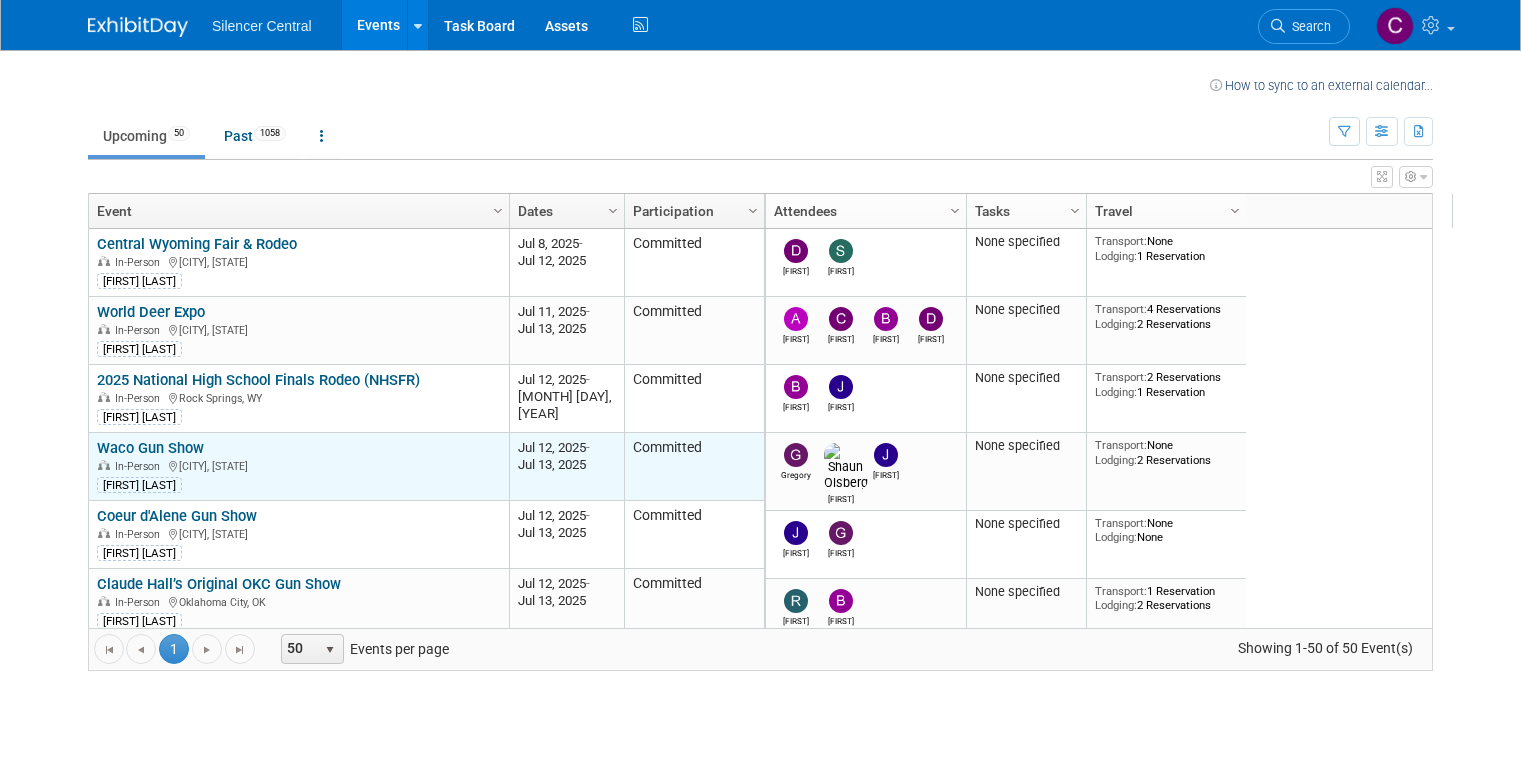 click on "Waco Gun Show" at bounding box center [150, 448] 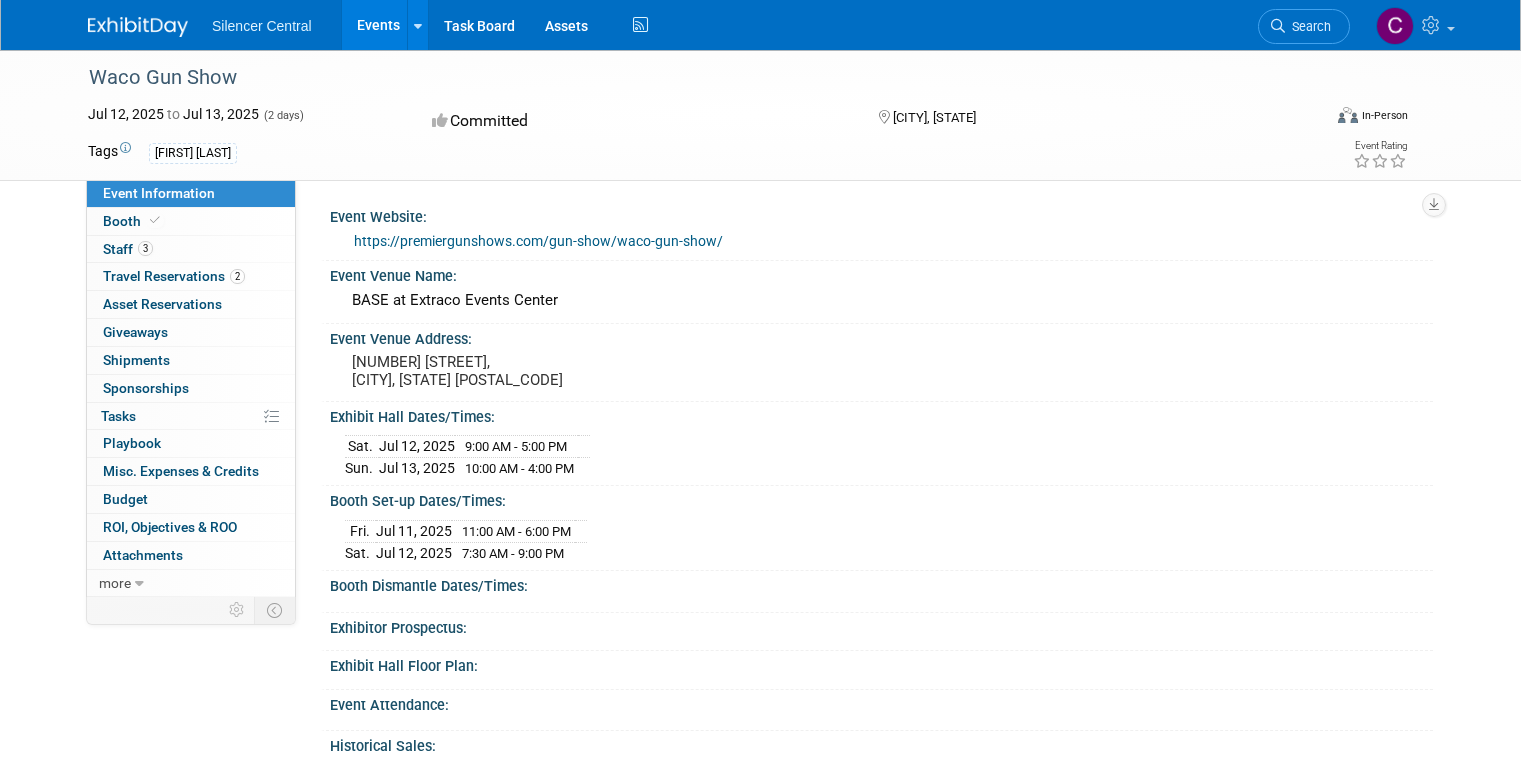 scroll, scrollTop: 0, scrollLeft: 0, axis: both 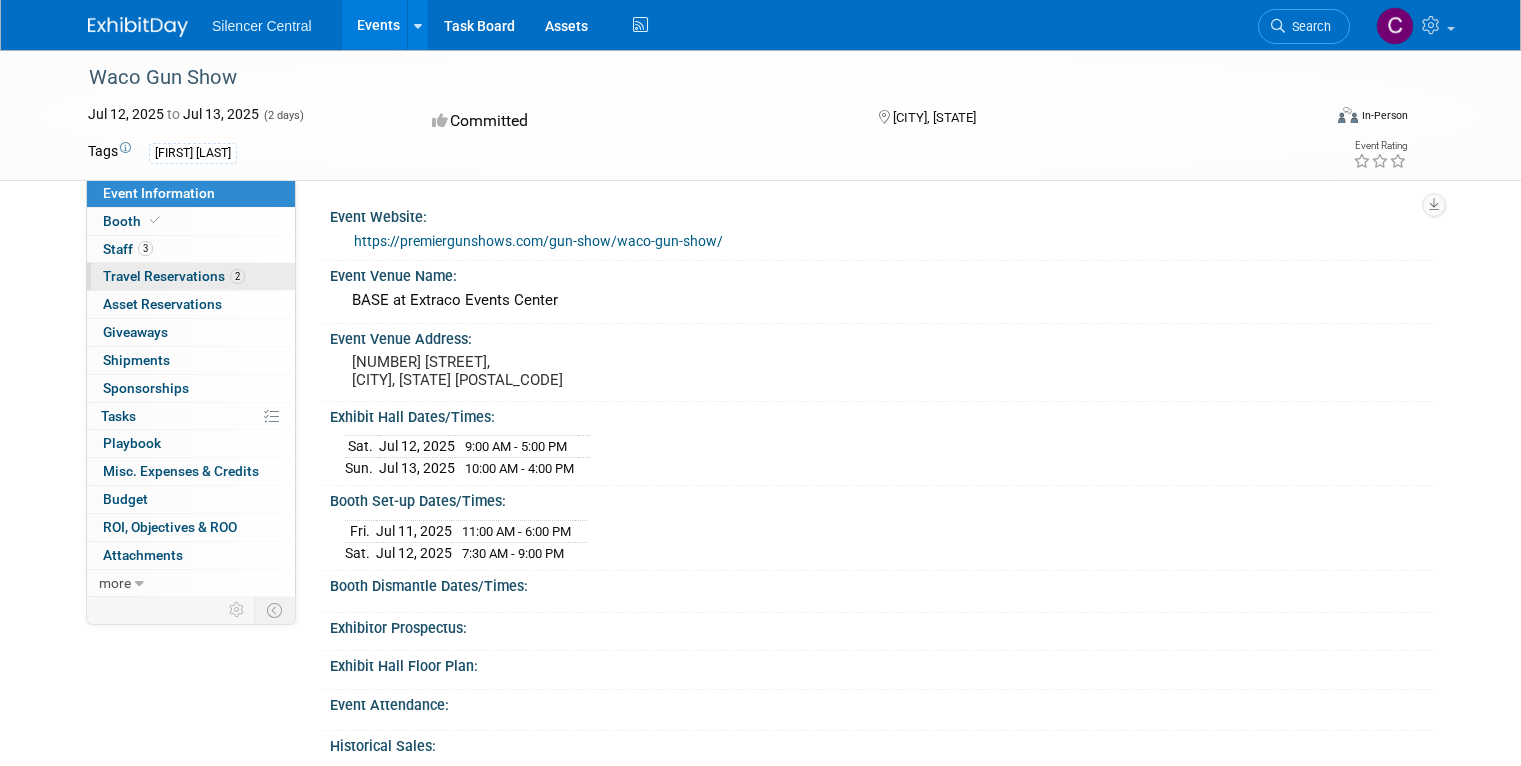 click on "Travel Reservations 2" at bounding box center (174, 276) 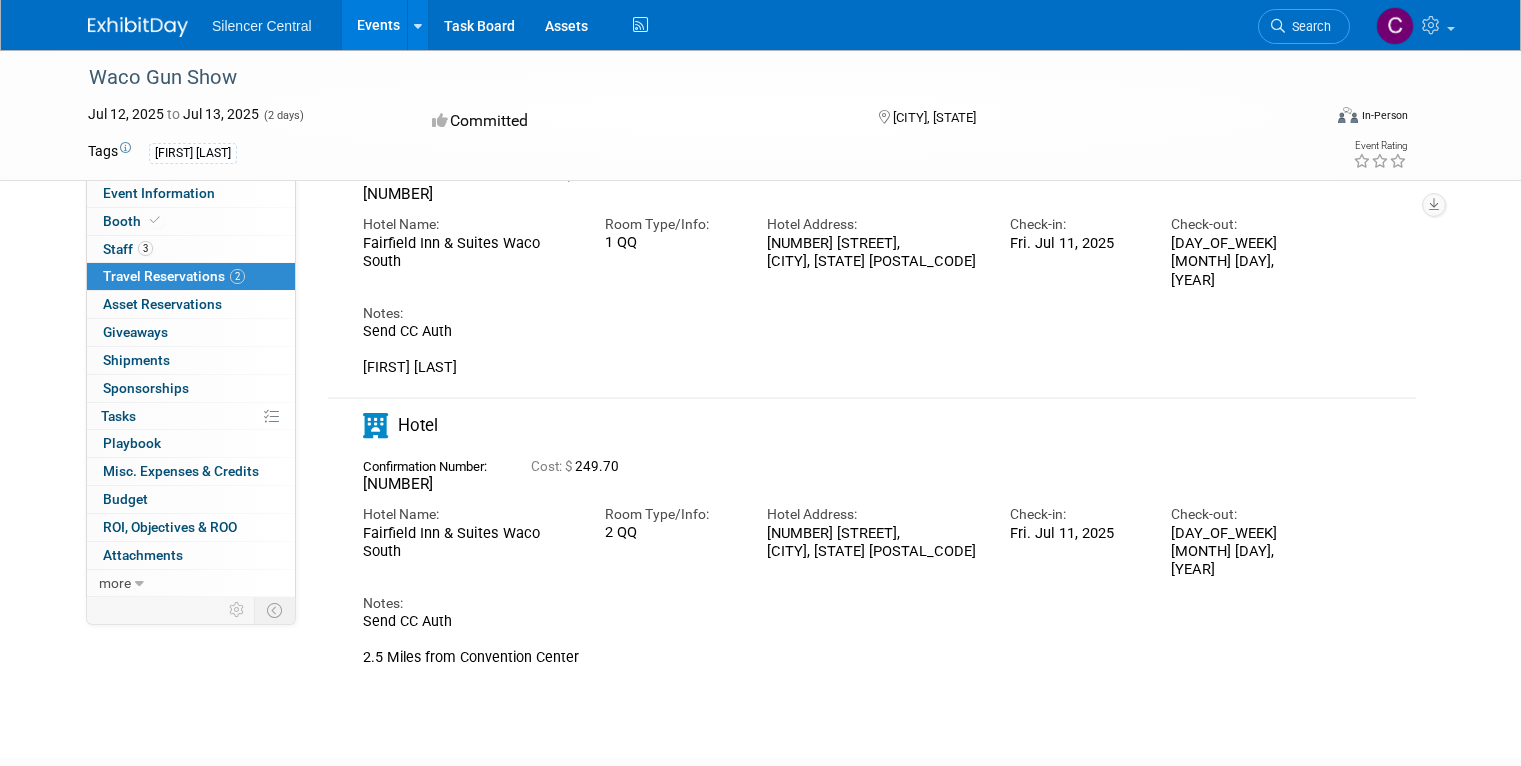scroll, scrollTop: 222, scrollLeft: 0, axis: vertical 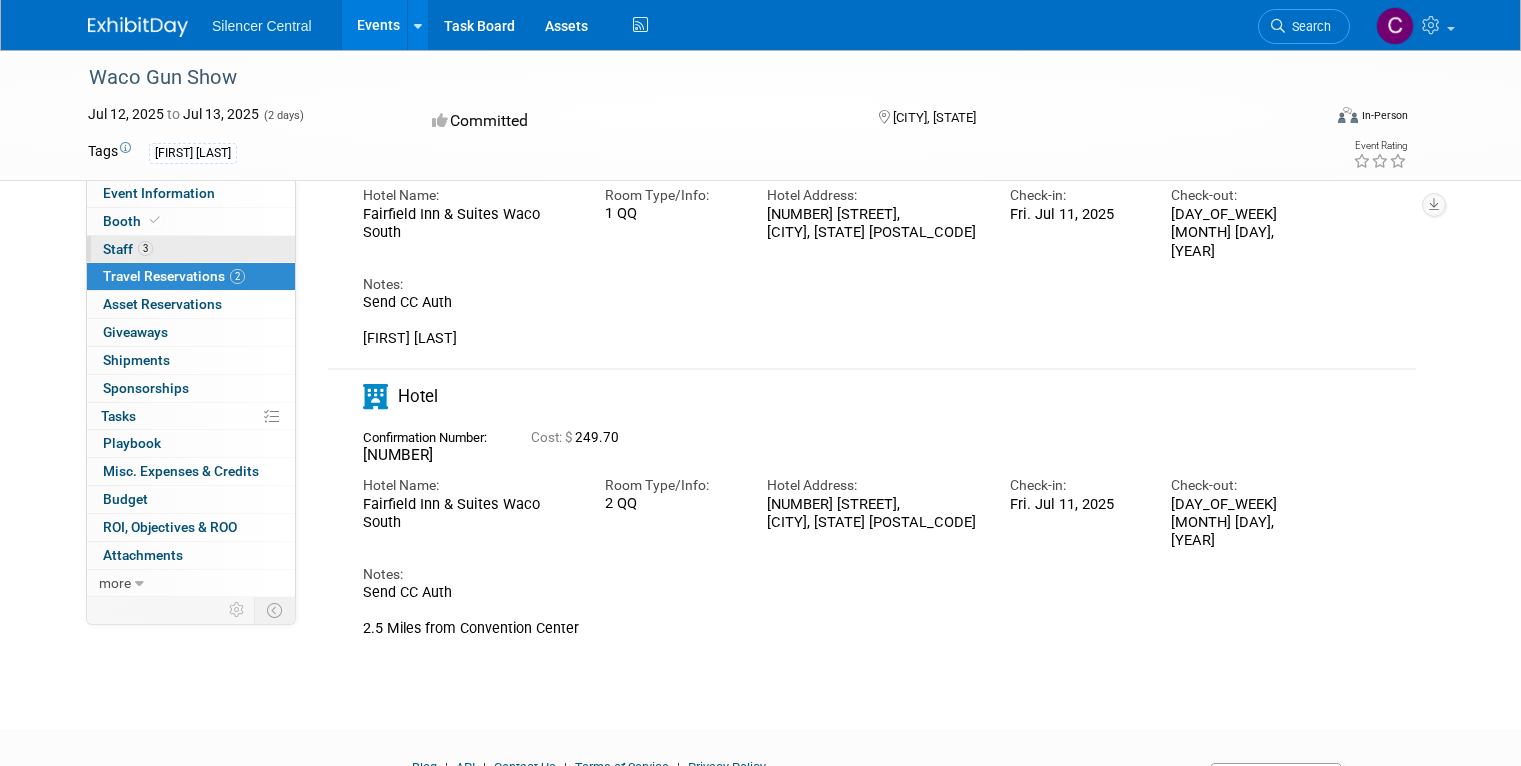 click on "3" at bounding box center [145, 248] 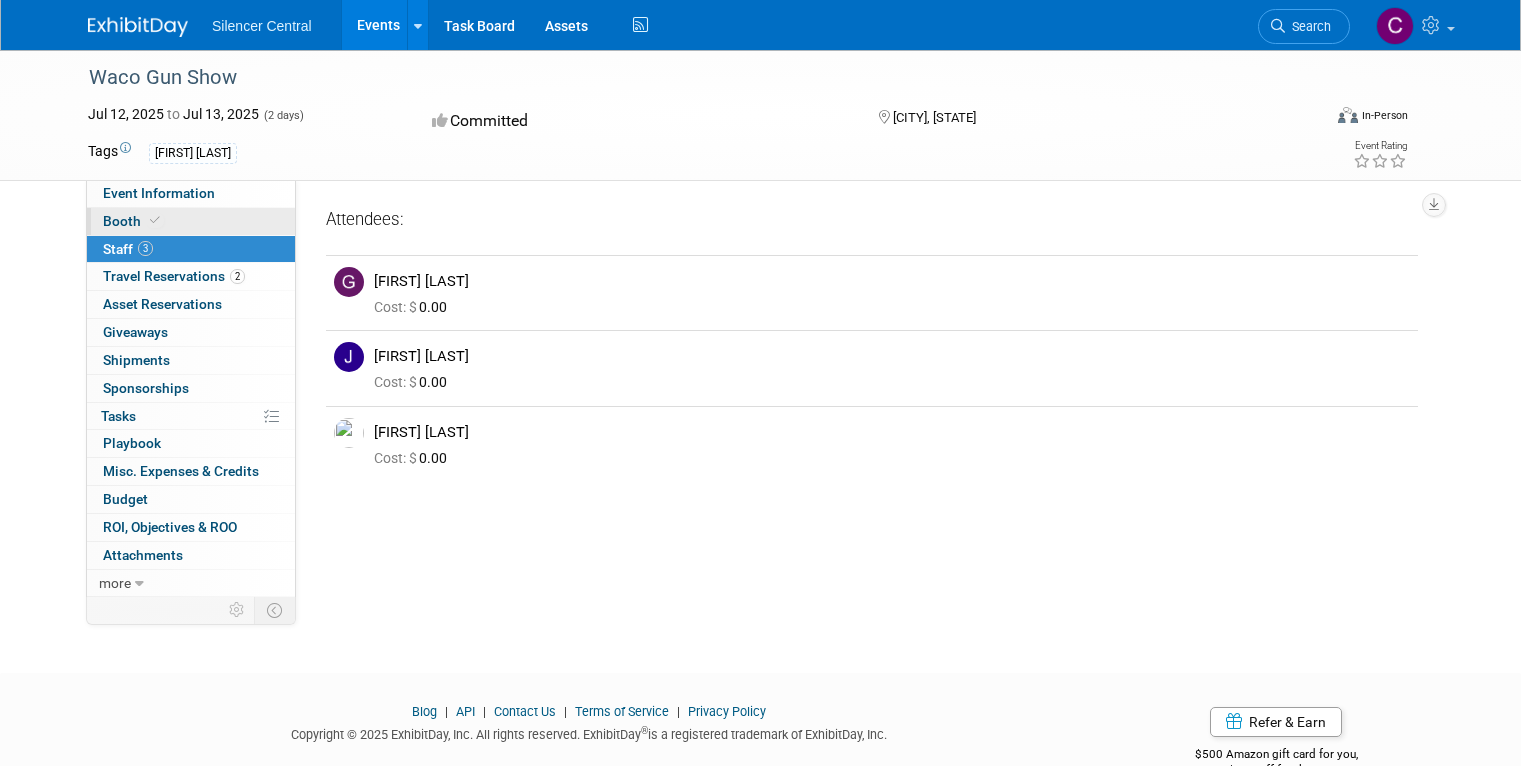 click at bounding box center (155, 220) 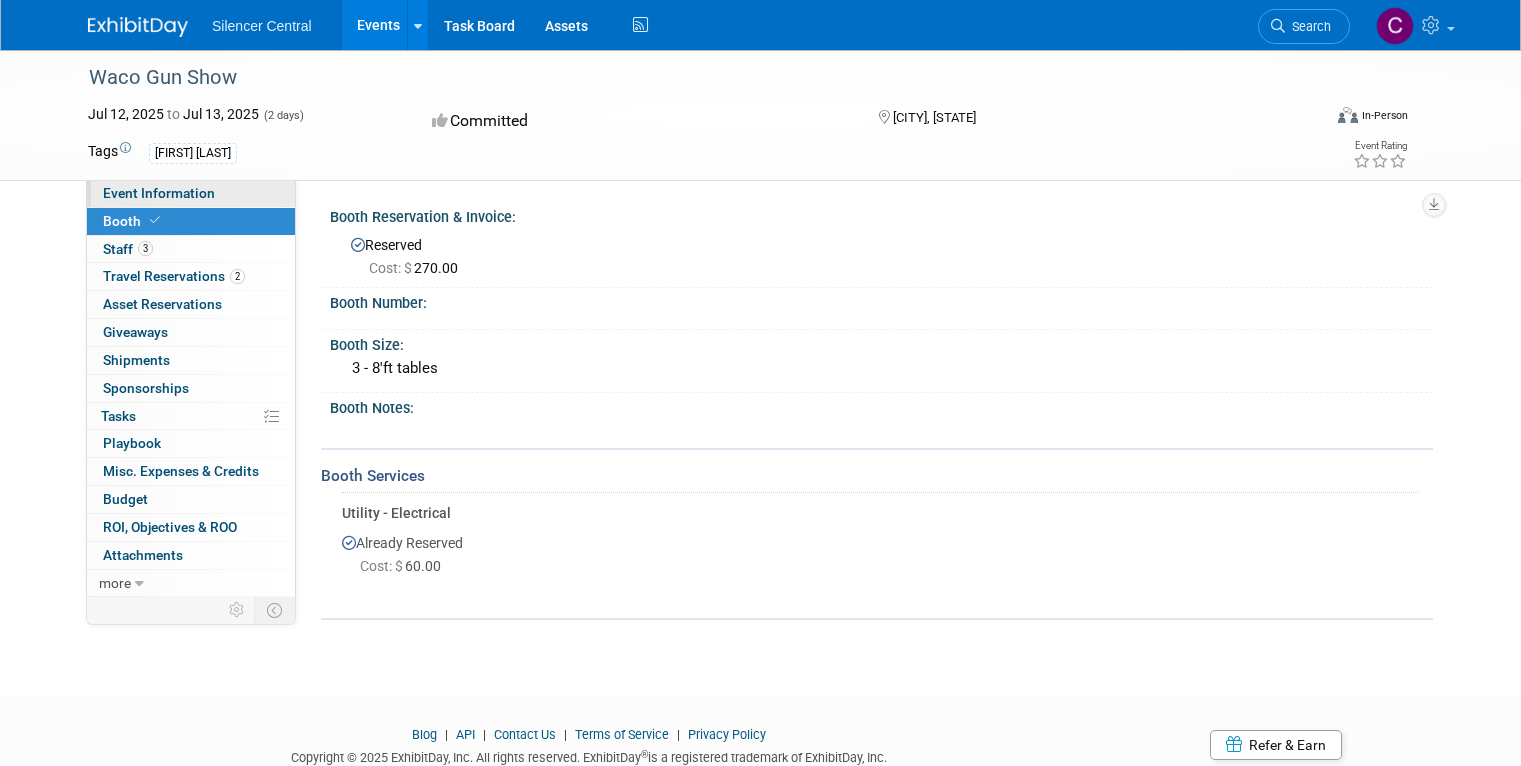 click on "Event Information" at bounding box center (159, 193) 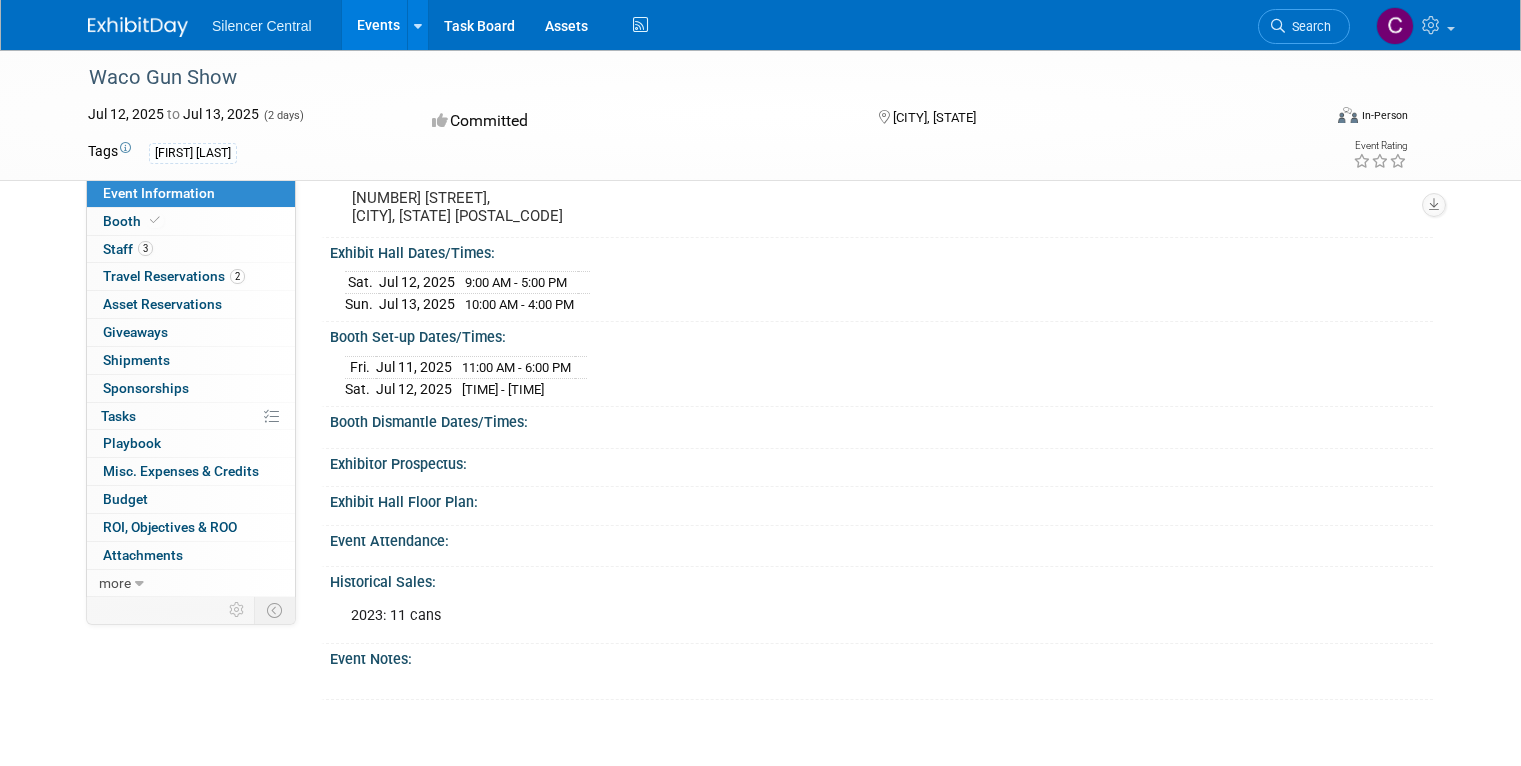 scroll, scrollTop: 0, scrollLeft: 0, axis: both 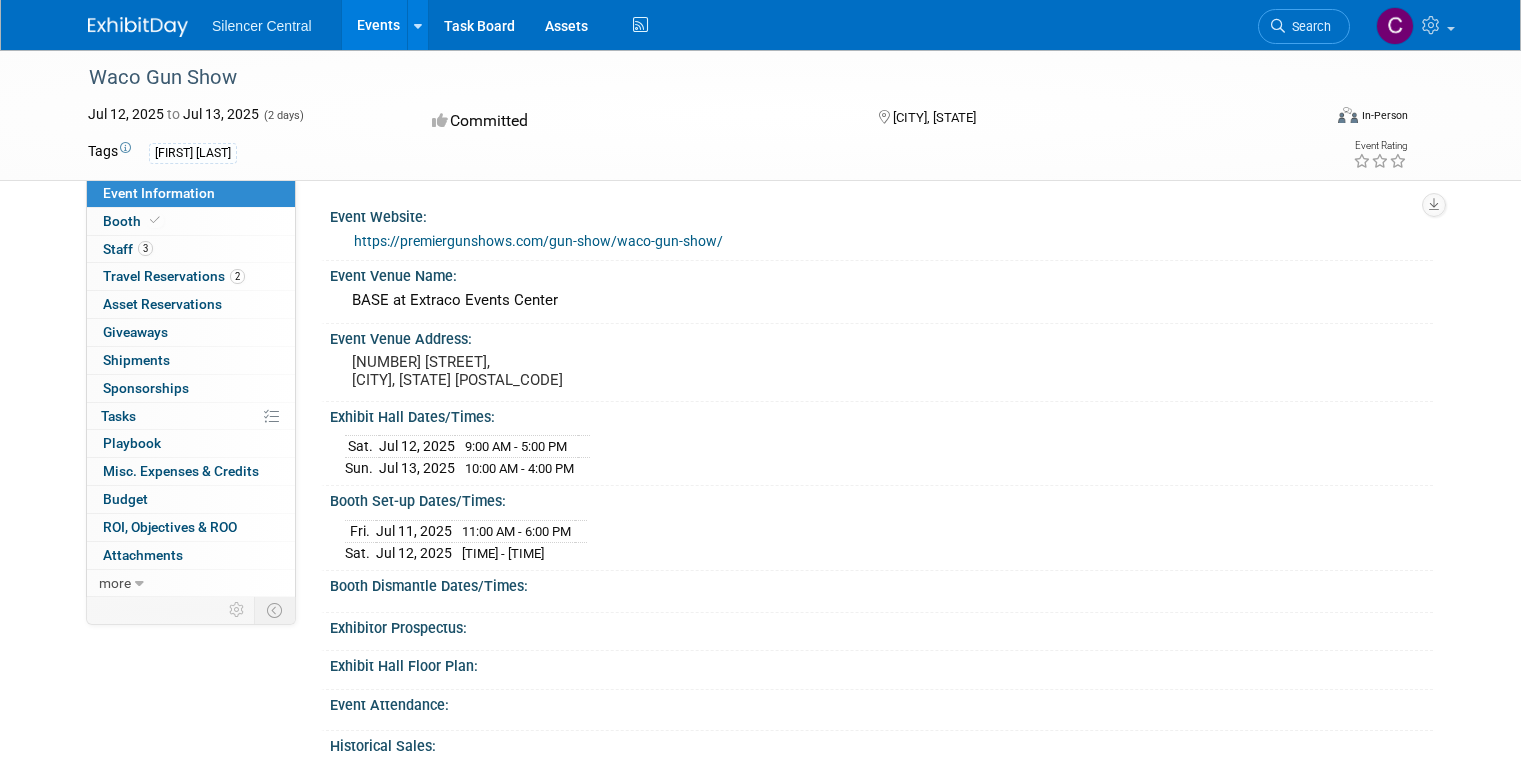 click on "Events" at bounding box center (378, 25) 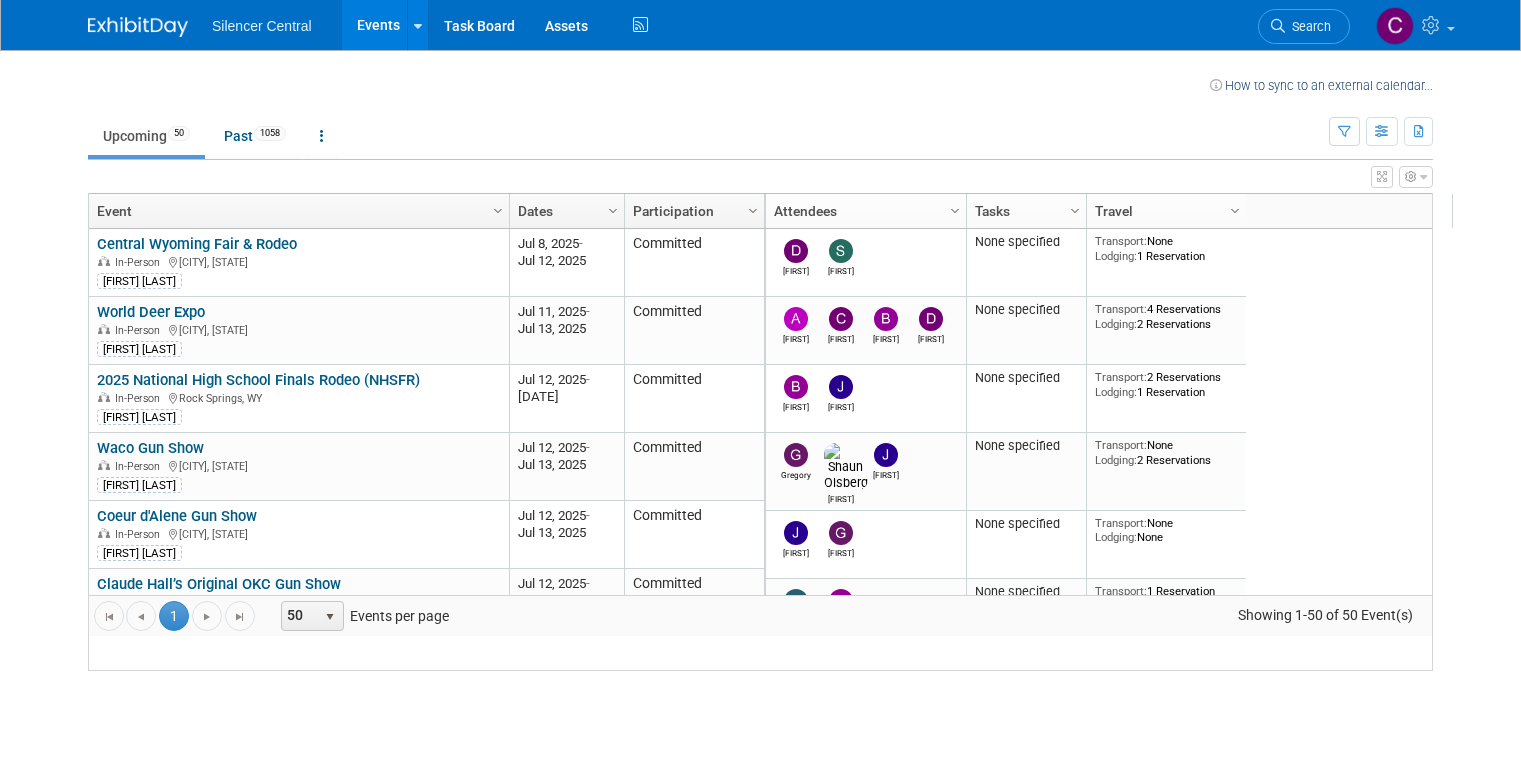 scroll, scrollTop: 0, scrollLeft: 0, axis: both 